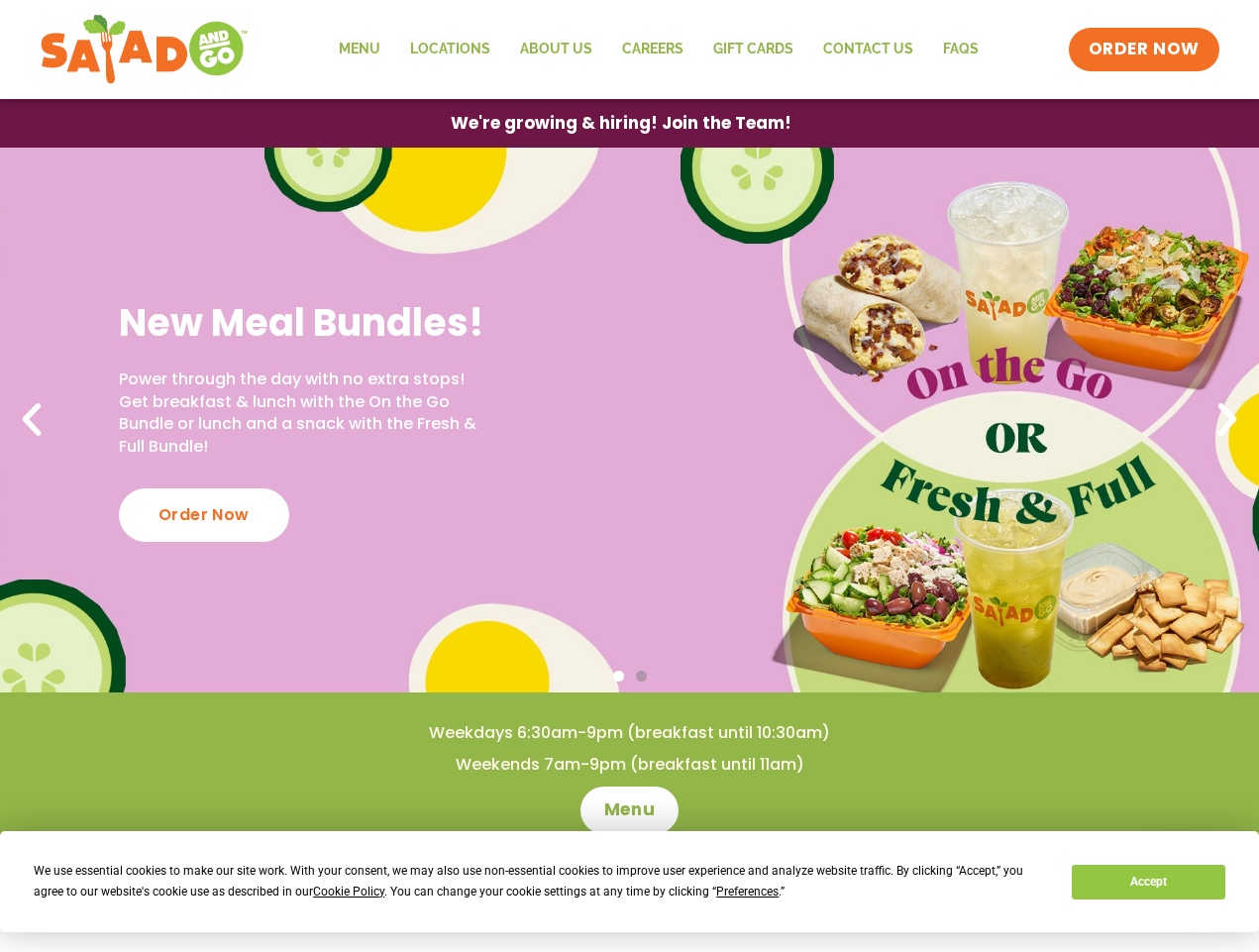 scroll, scrollTop: 0, scrollLeft: 0, axis: both 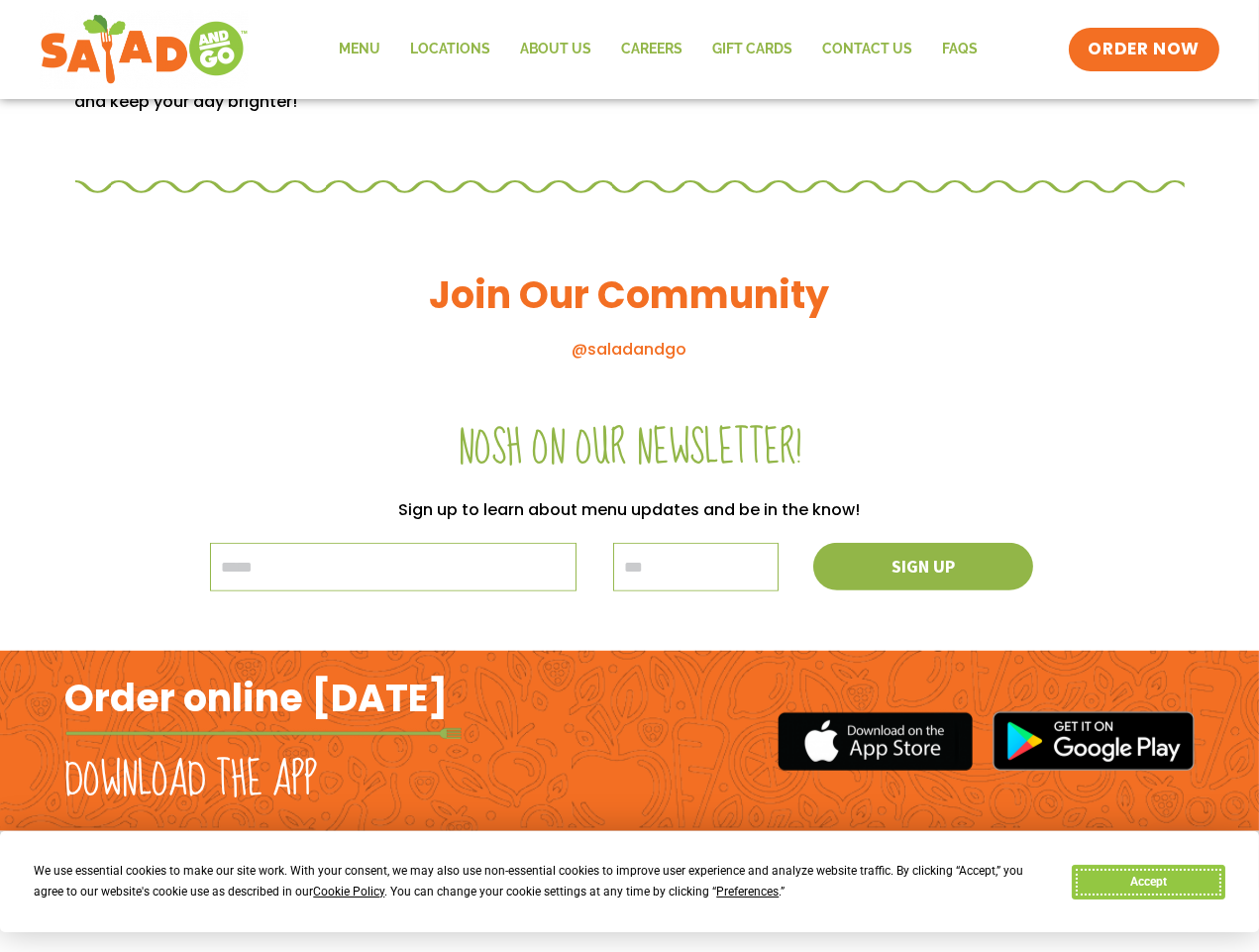 click on "Accept" at bounding box center [1148, 882] 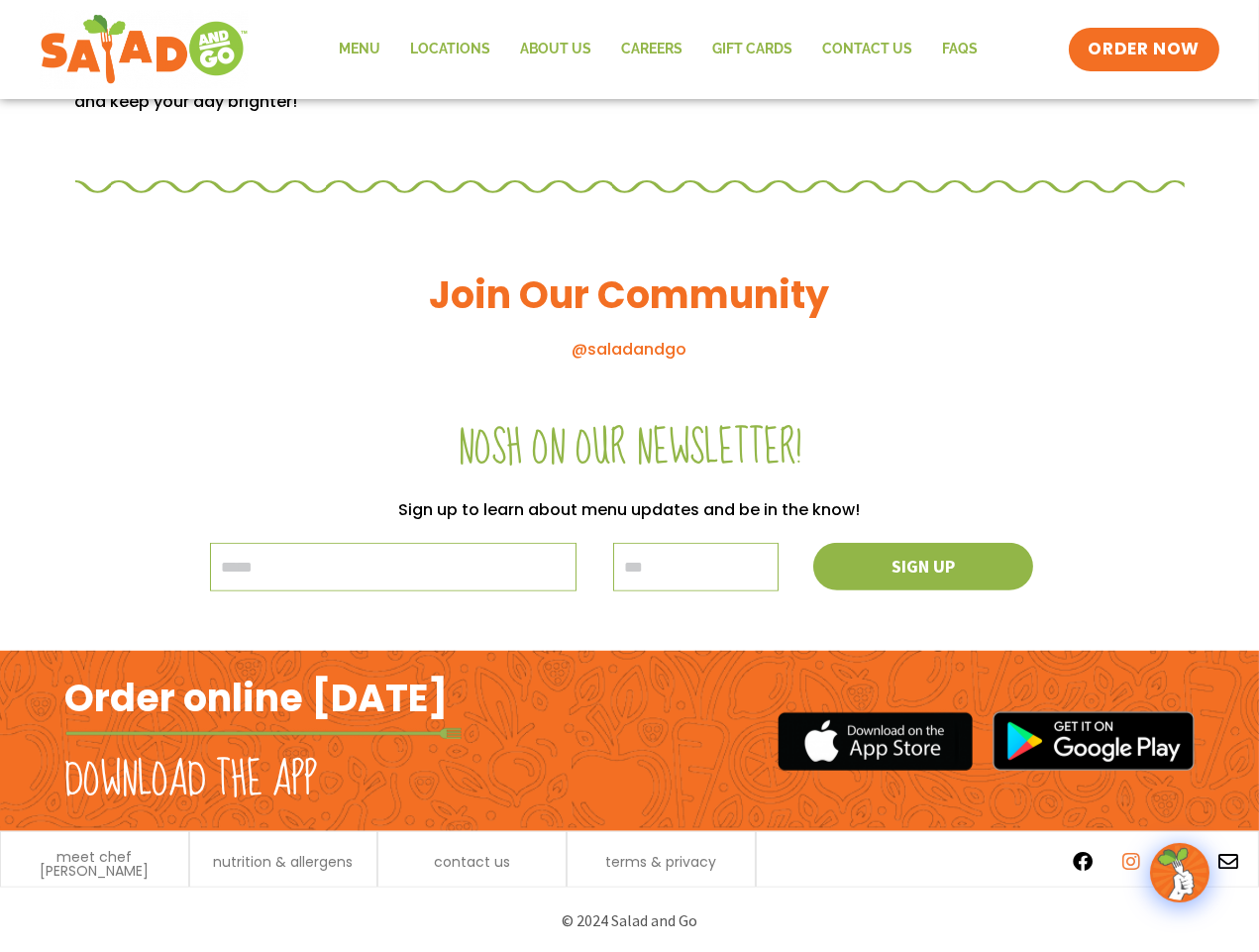 click at bounding box center (1131, 862) 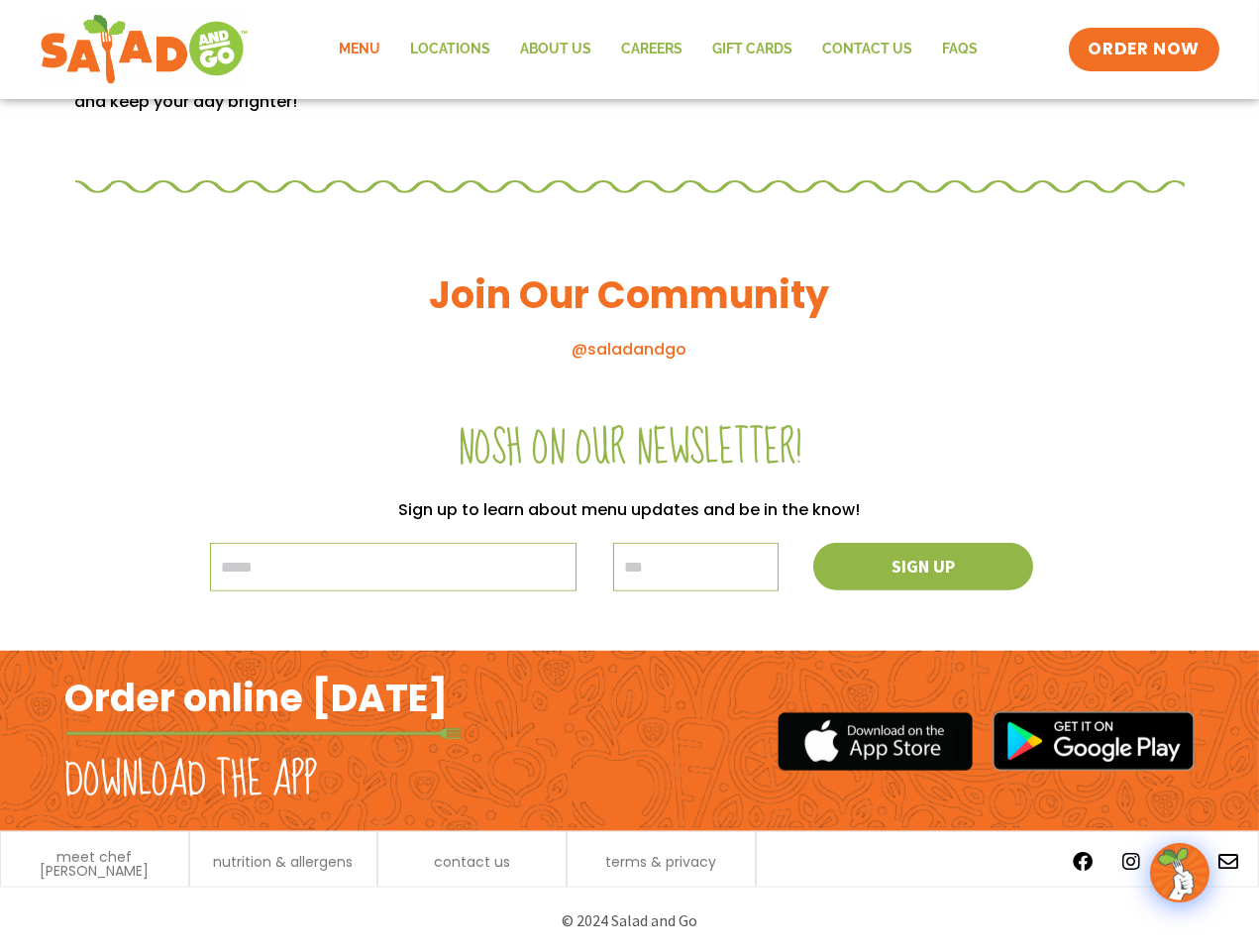 scroll, scrollTop: 2070, scrollLeft: 0, axis: vertical 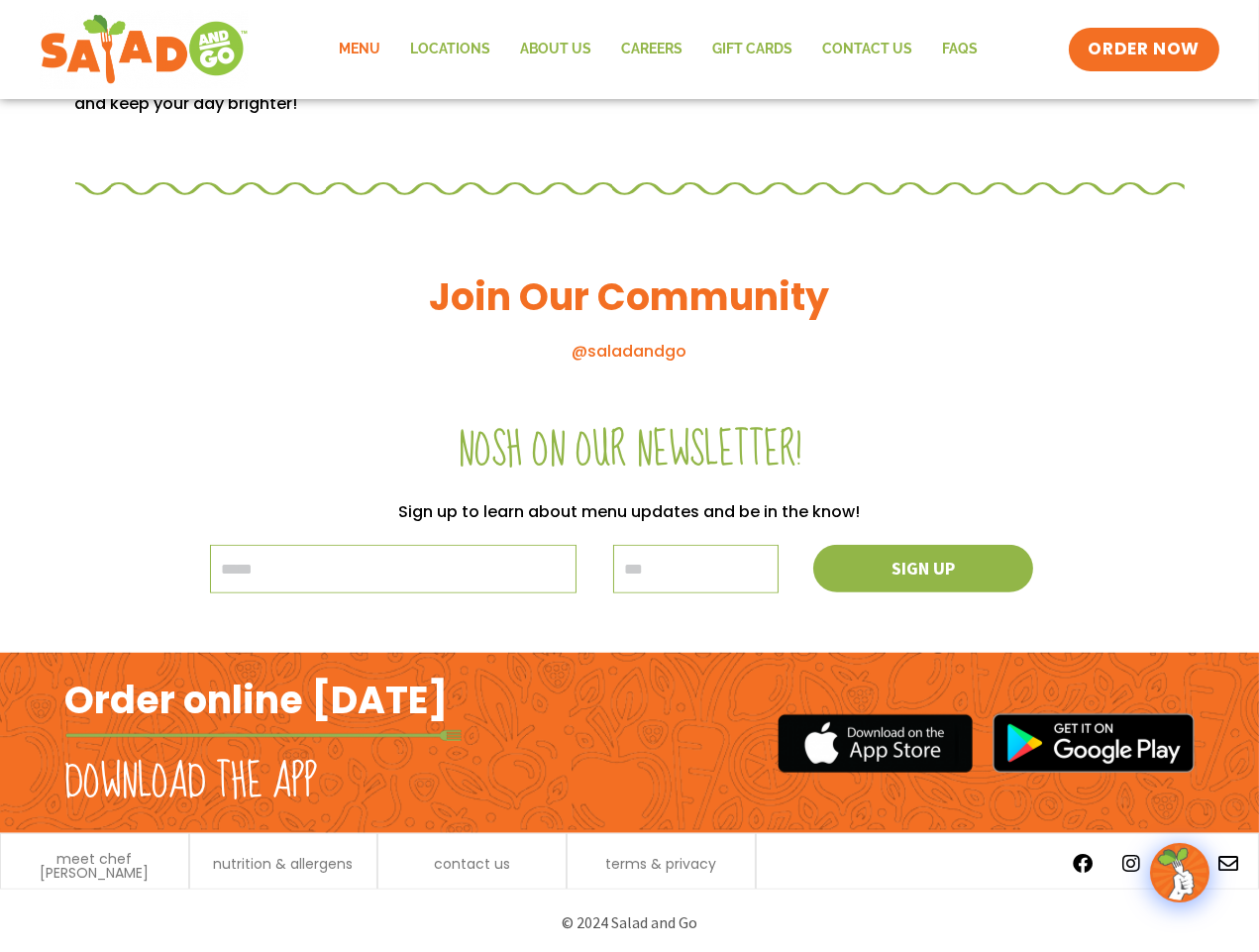 click on "Menu" 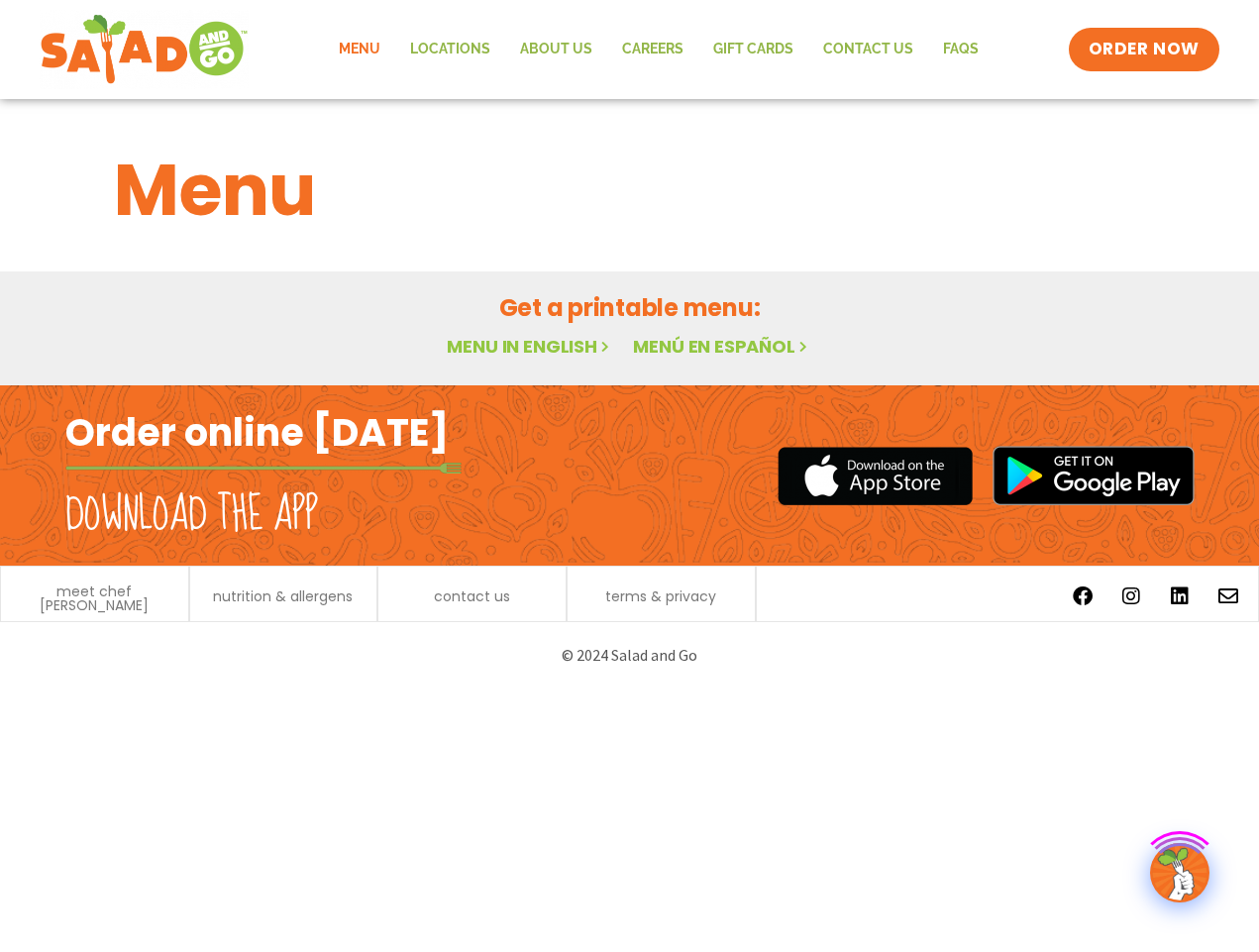 scroll, scrollTop: 0, scrollLeft: 0, axis: both 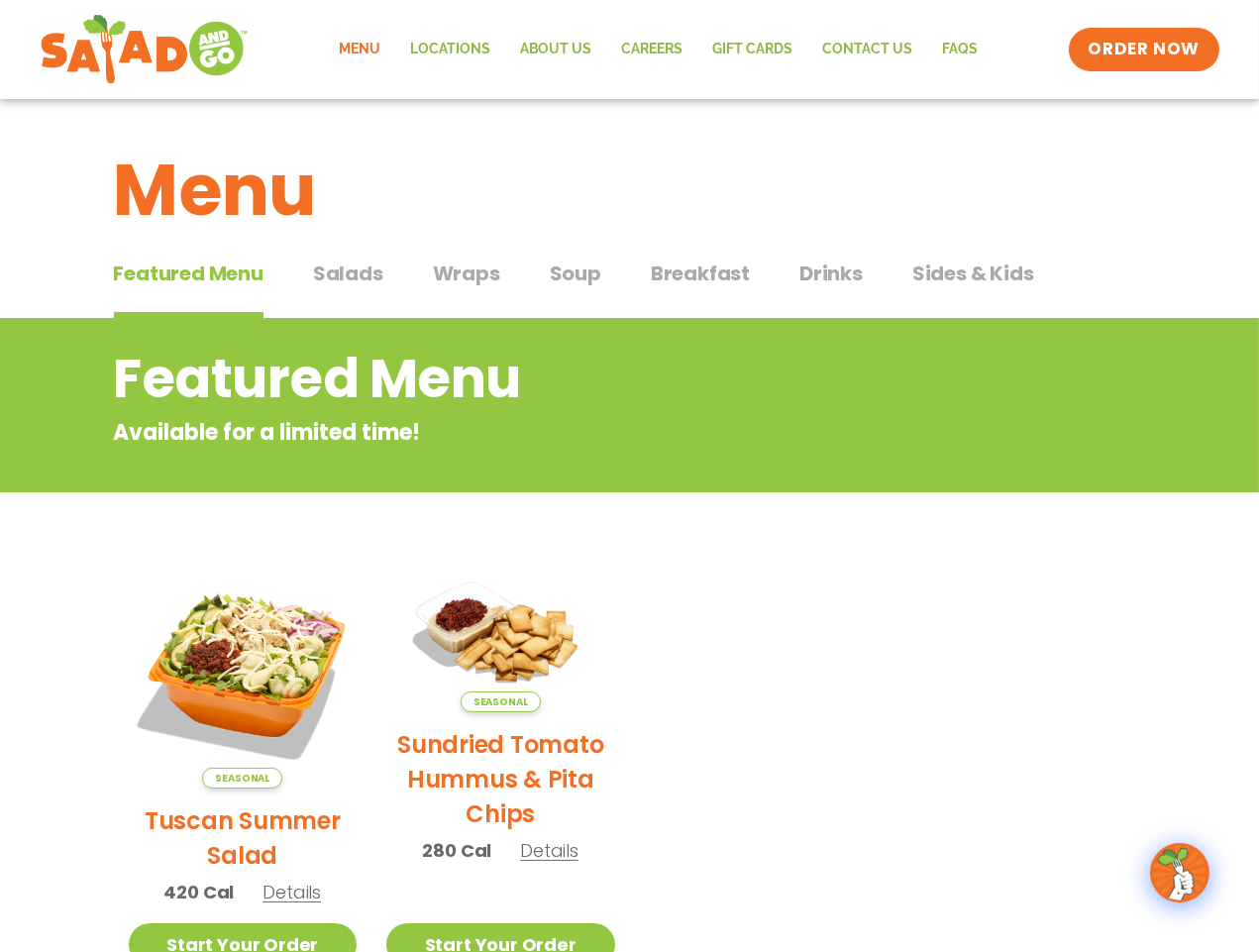 click on "Drinks" at bounding box center [831, 273] 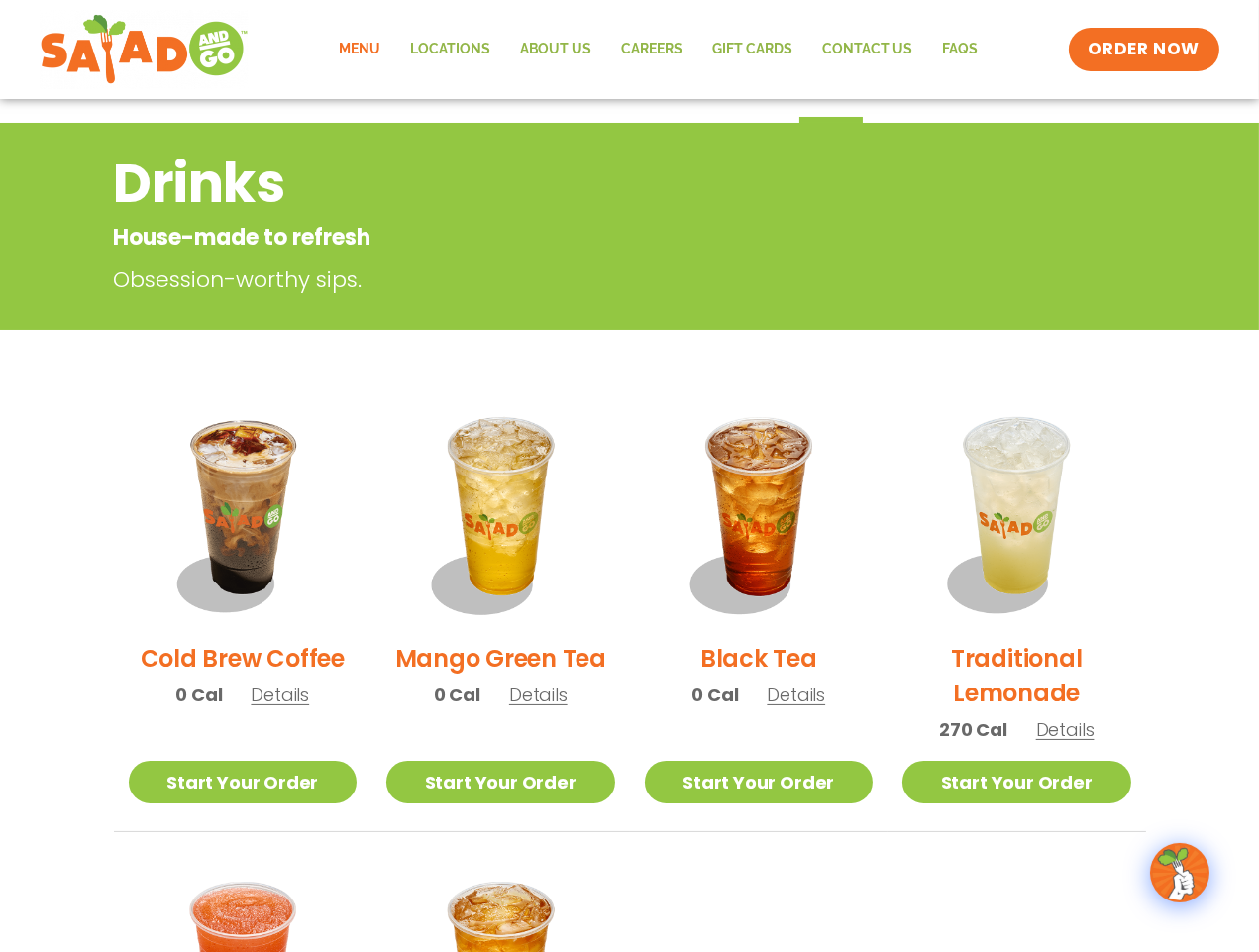 scroll, scrollTop: 194, scrollLeft: 0, axis: vertical 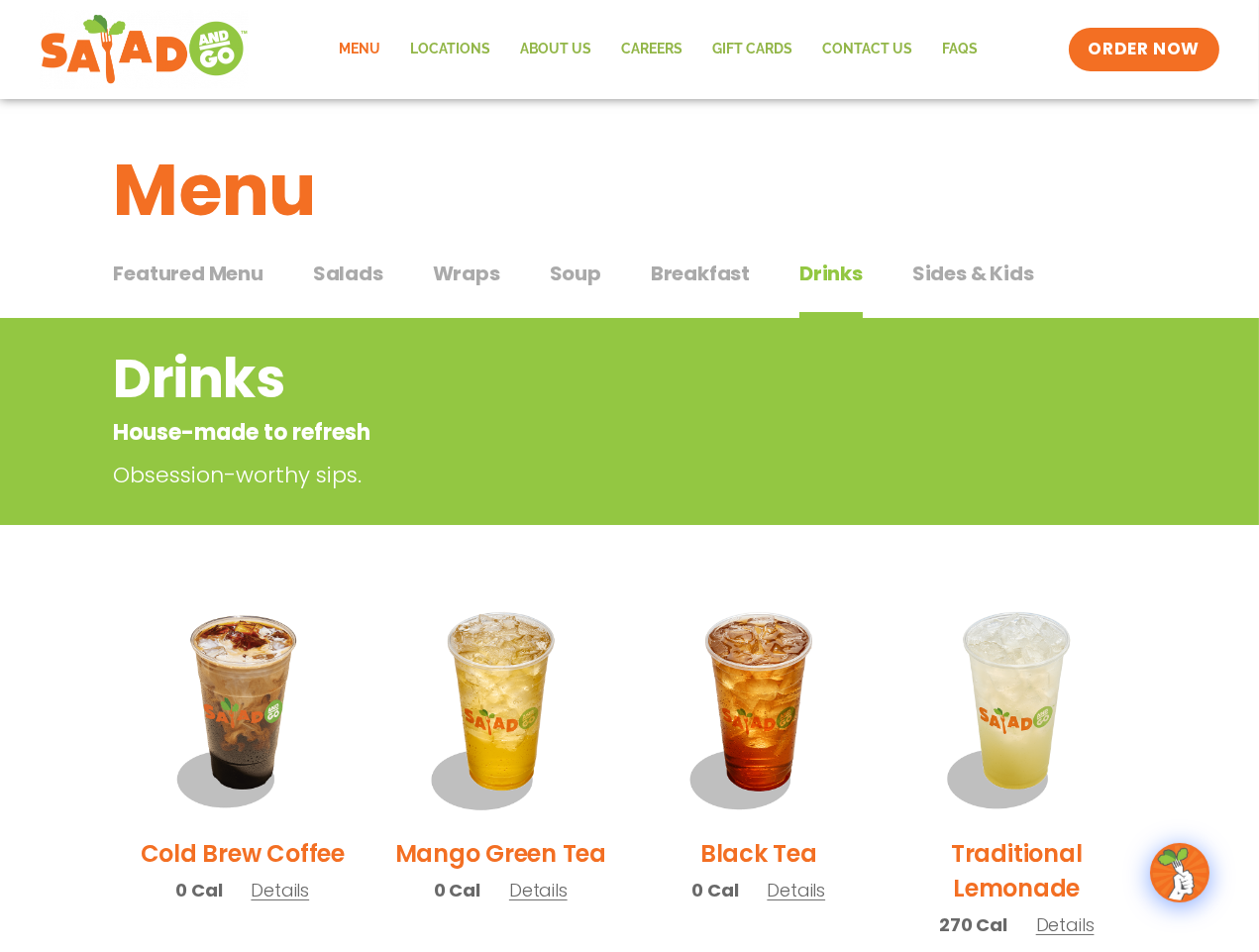 click on "Salads" at bounding box center (348, 273) 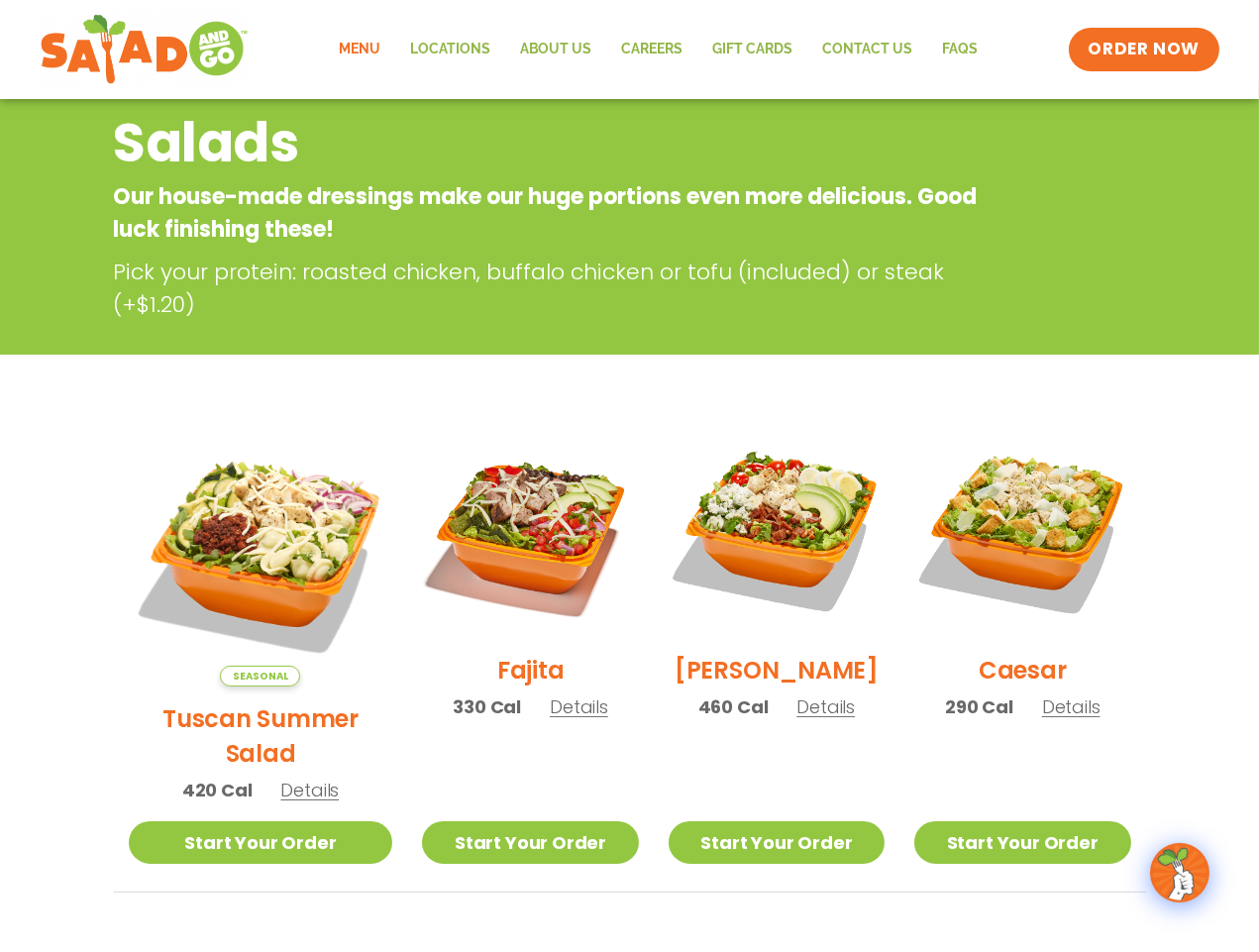 scroll, scrollTop: 0, scrollLeft: 0, axis: both 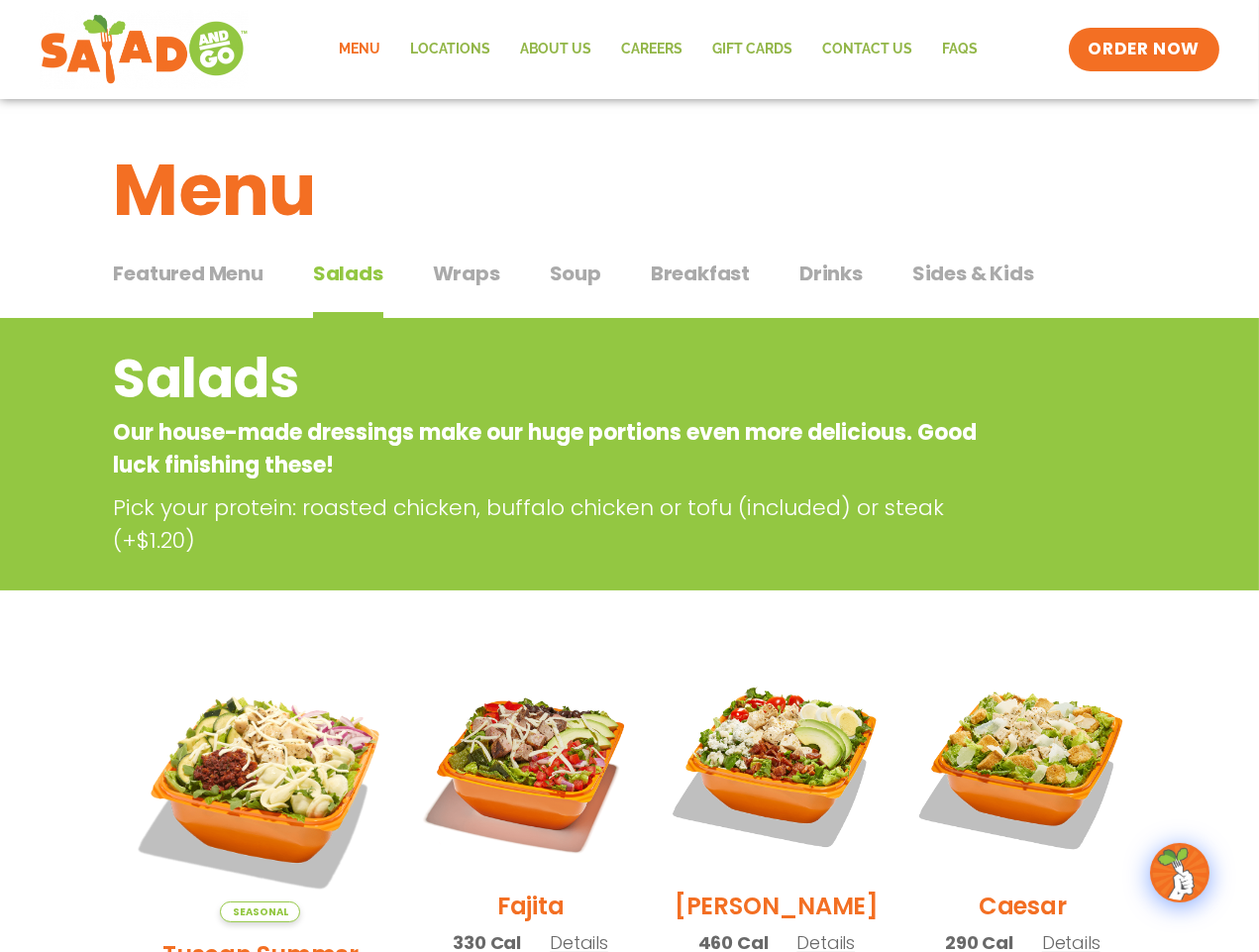 click on "Wraps" at bounding box center (467, 273) 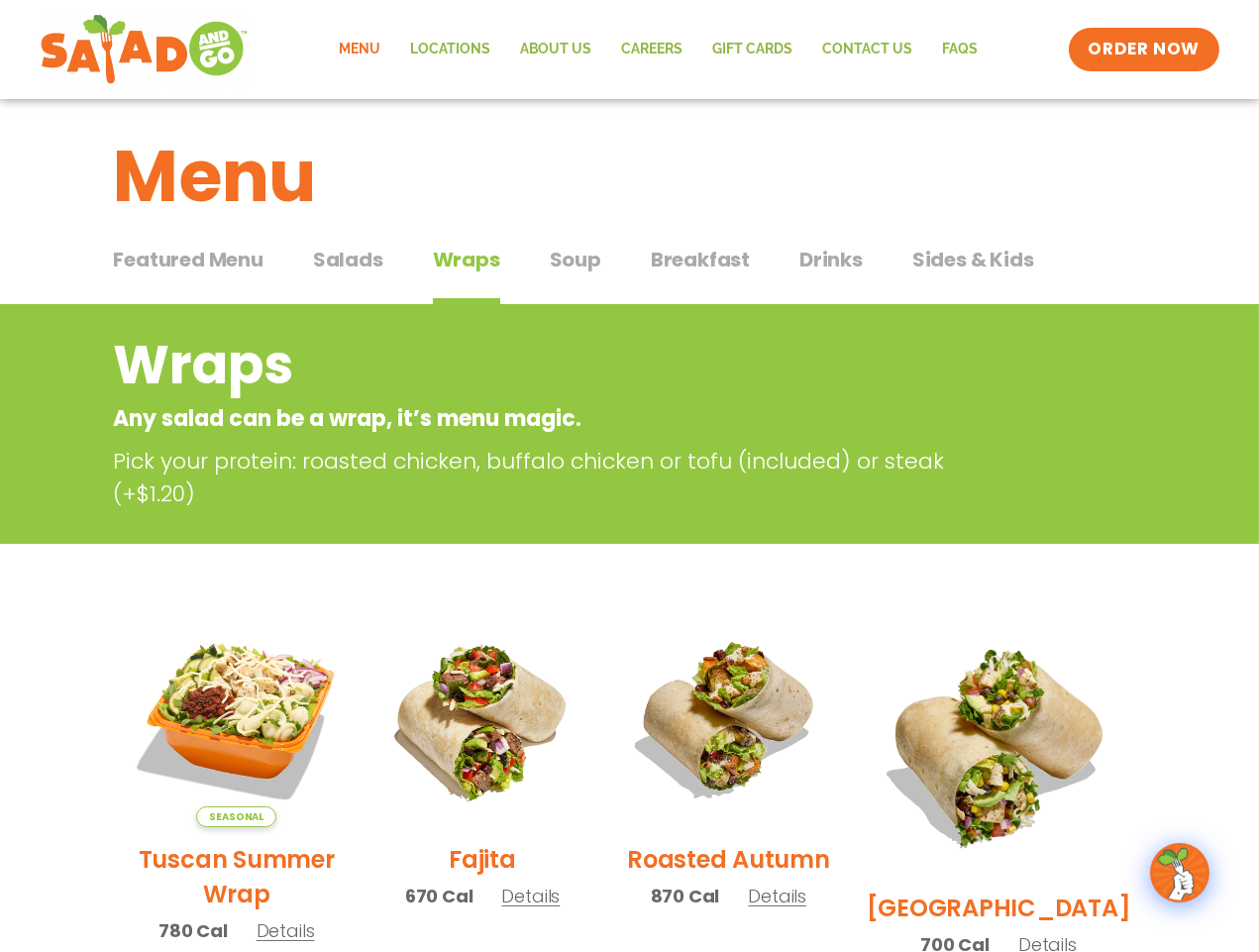 scroll, scrollTop: 0, scrollLeft: 0, axis: both 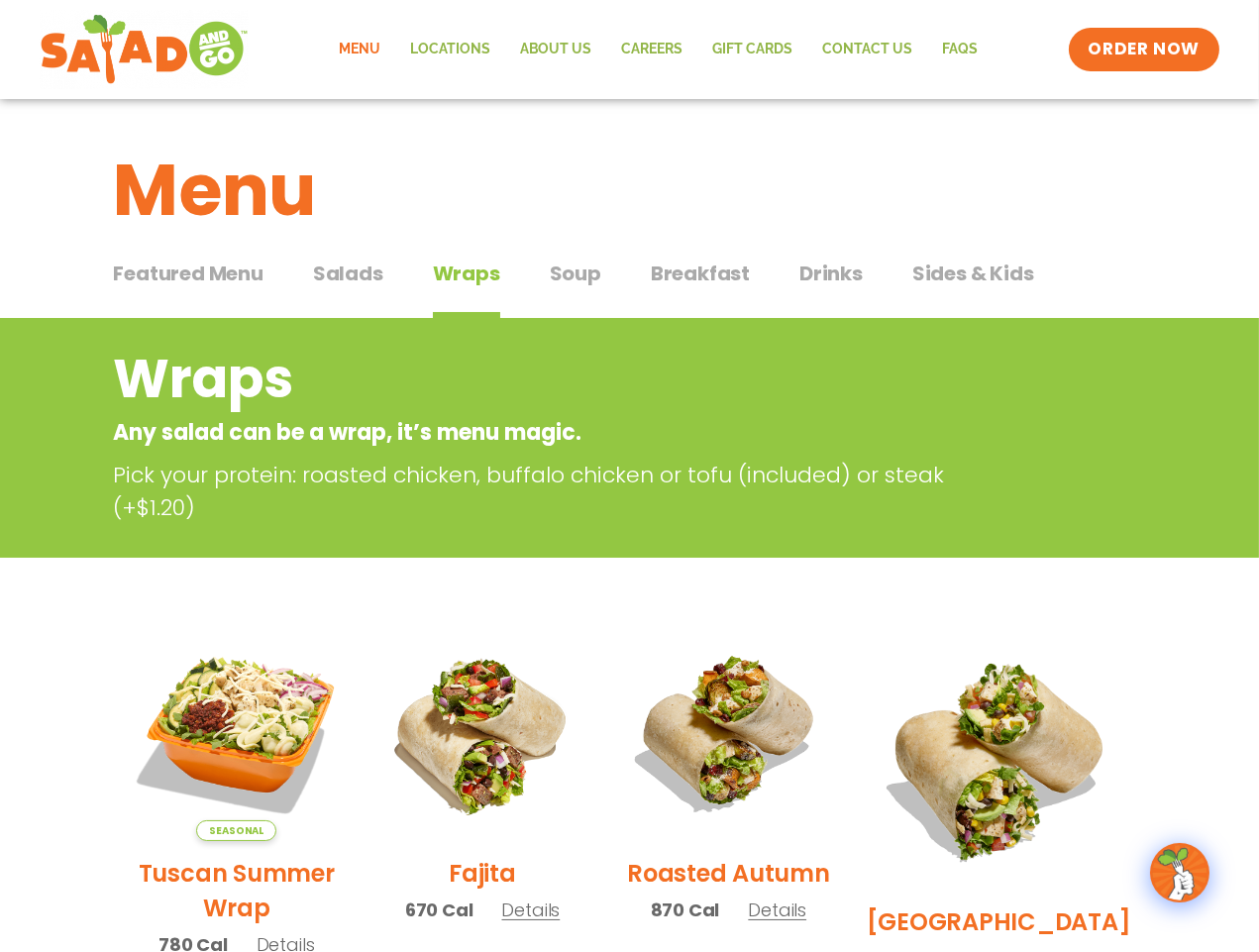 click on "Soup" at bounding box center [576, 273] 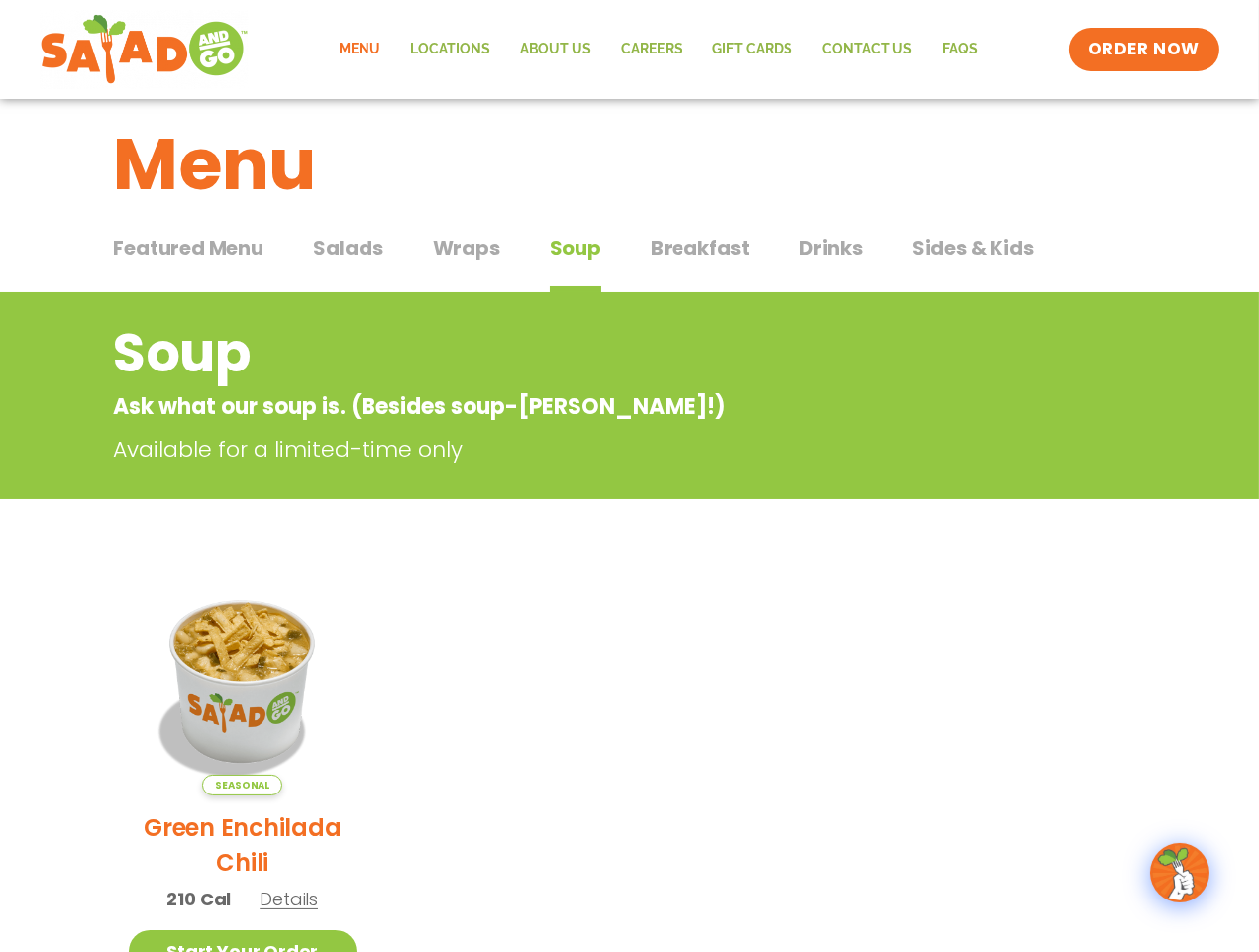 scroll, scrollTop: 0, scrollLeft: 0, axis: both 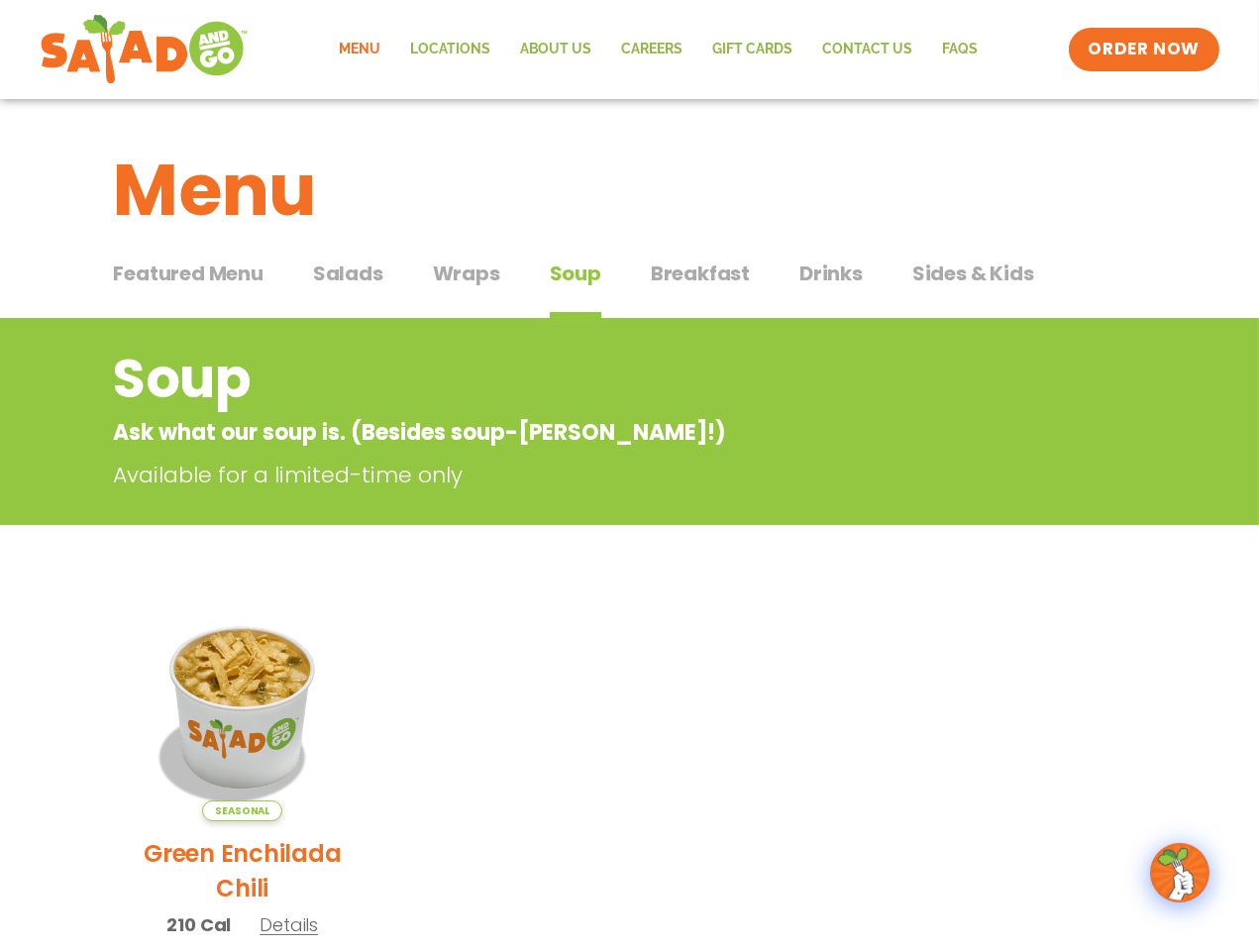 click on "Breakfast" at bounding box center (700, 273) 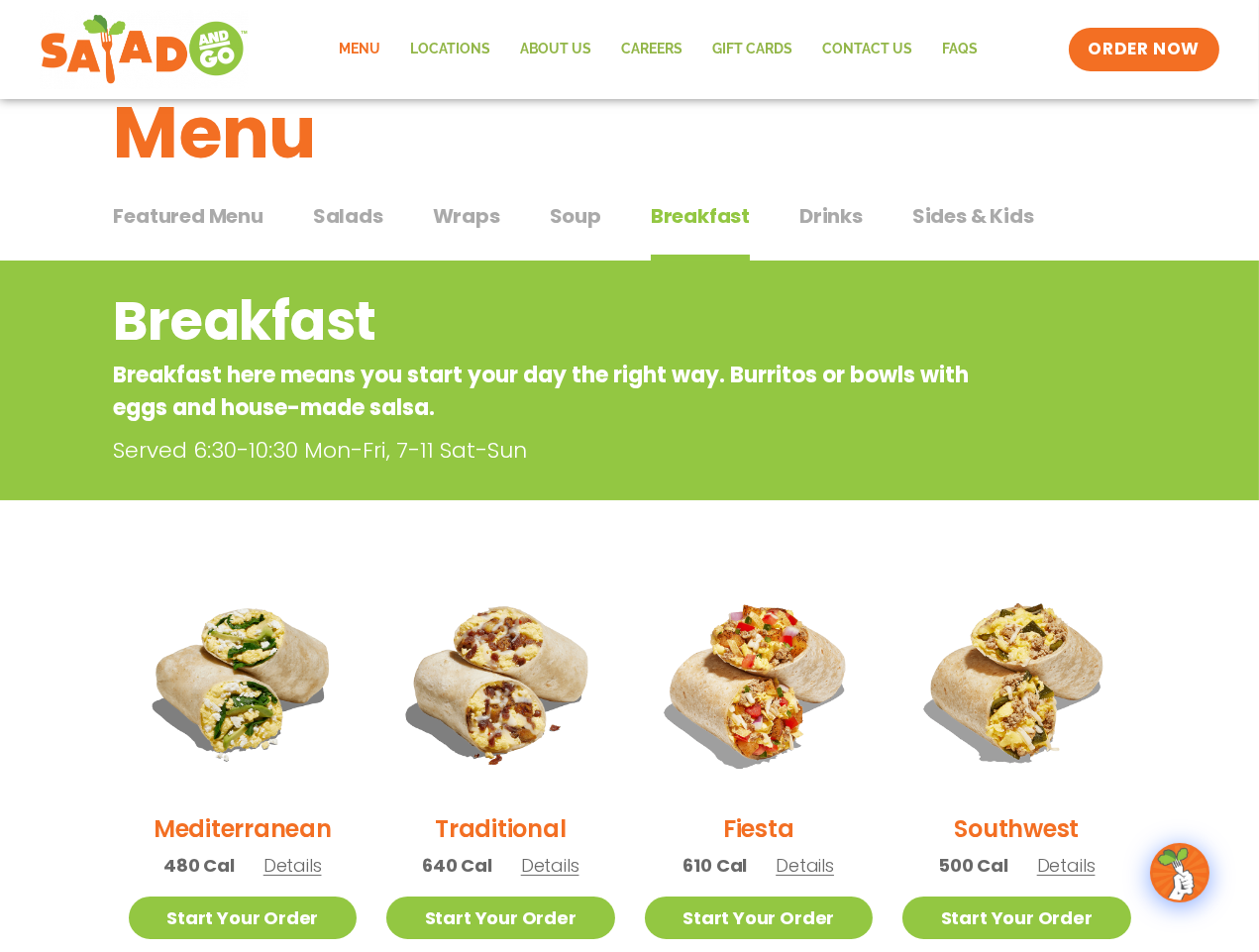scroll, scrollTop: 0, scrollLeft: 0, axis: both 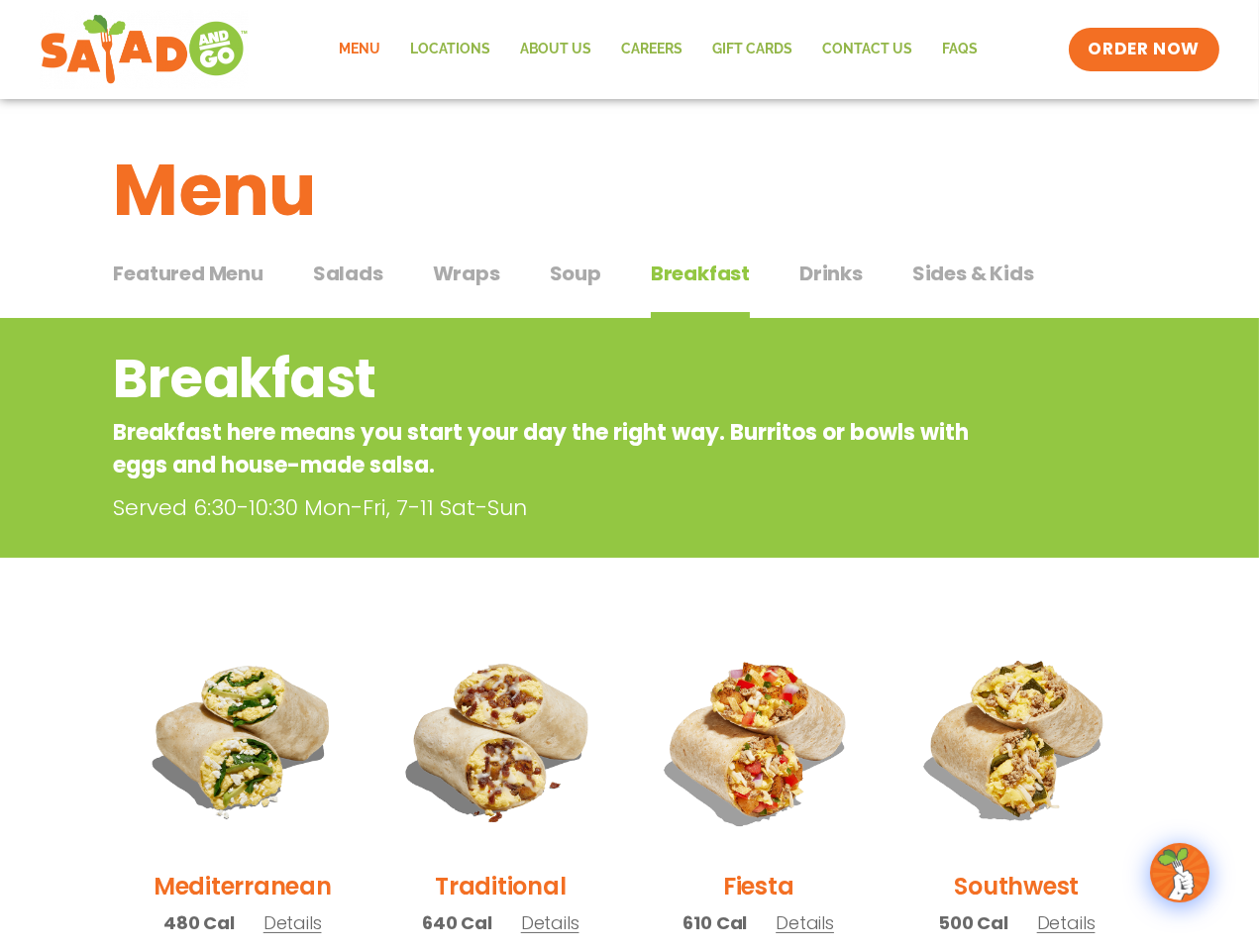 click on "Salads" at bounding box center [348, 273] 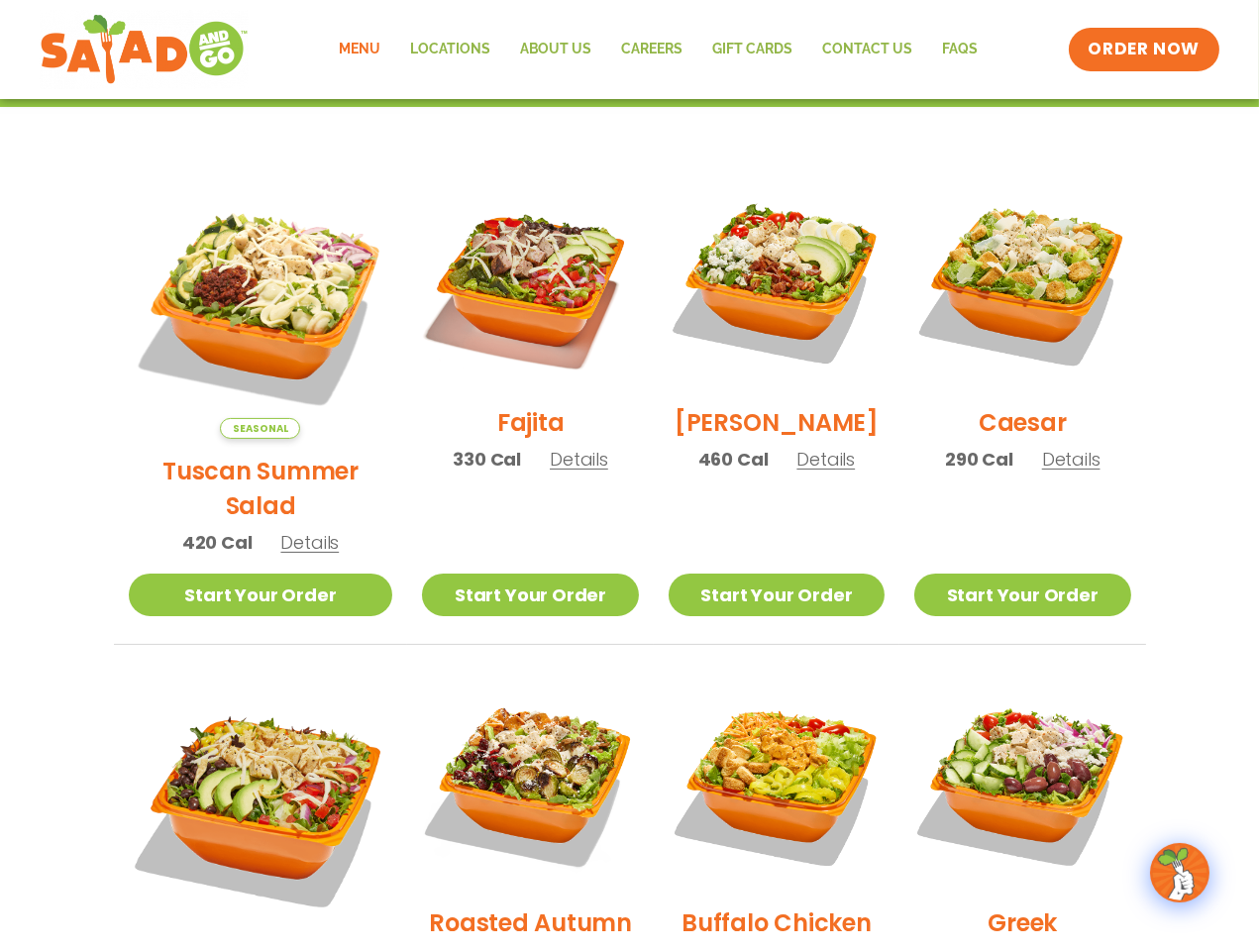 scroll, scrollTop: 492, scrollLeft: 0, axis: vertical 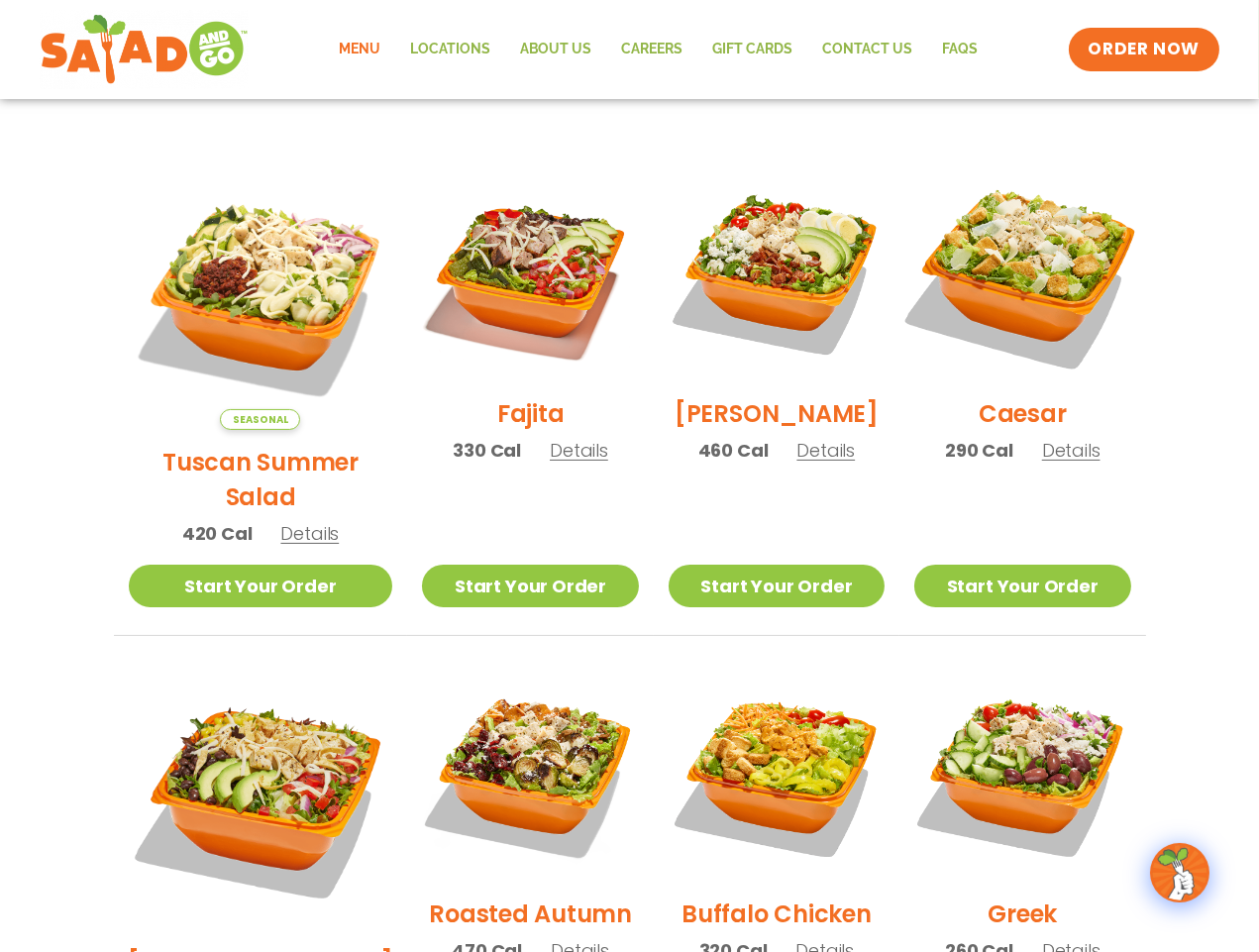 click at bounding box center [1022, 273] 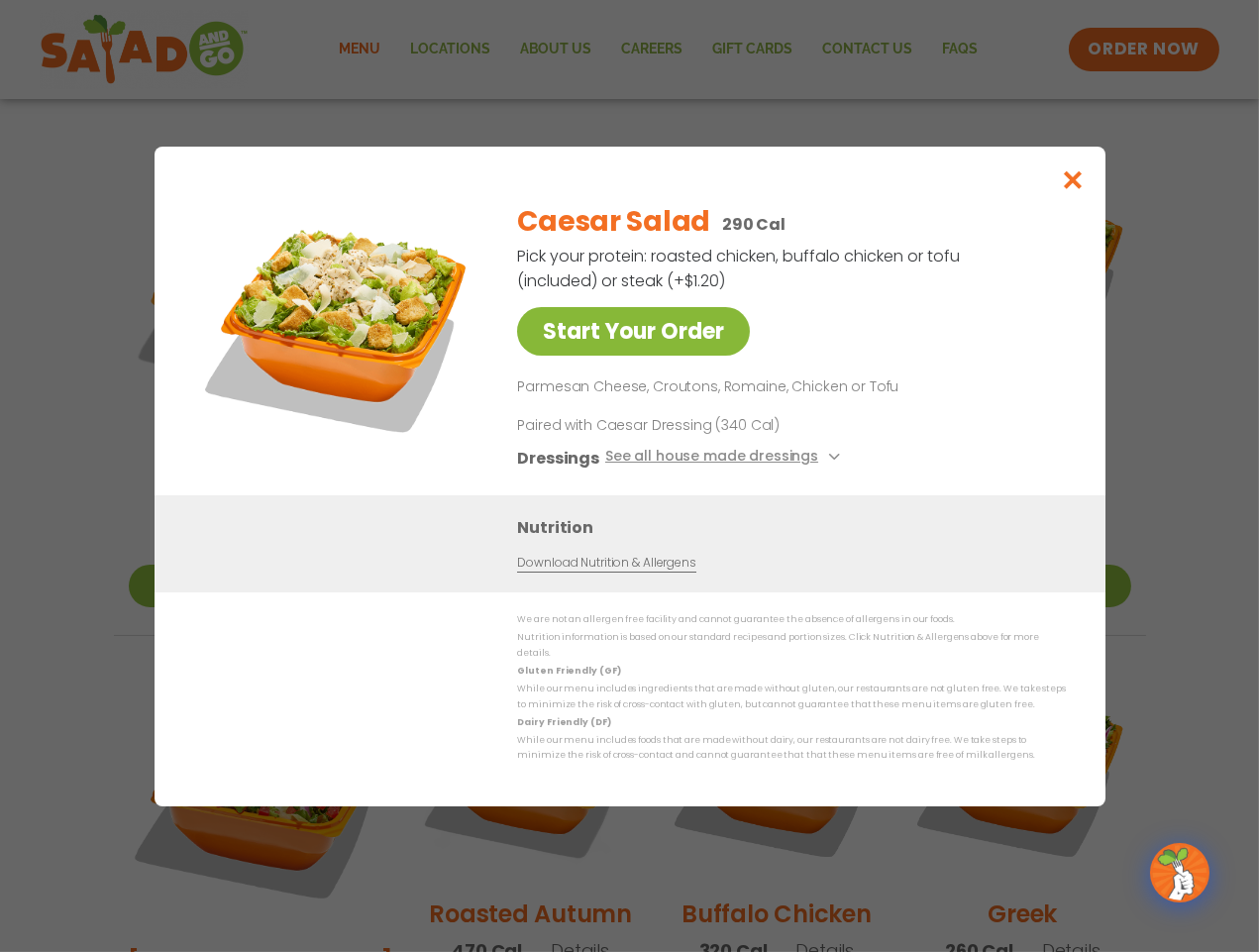 click on "Start Your Order" at bounding box center (633, 331) 